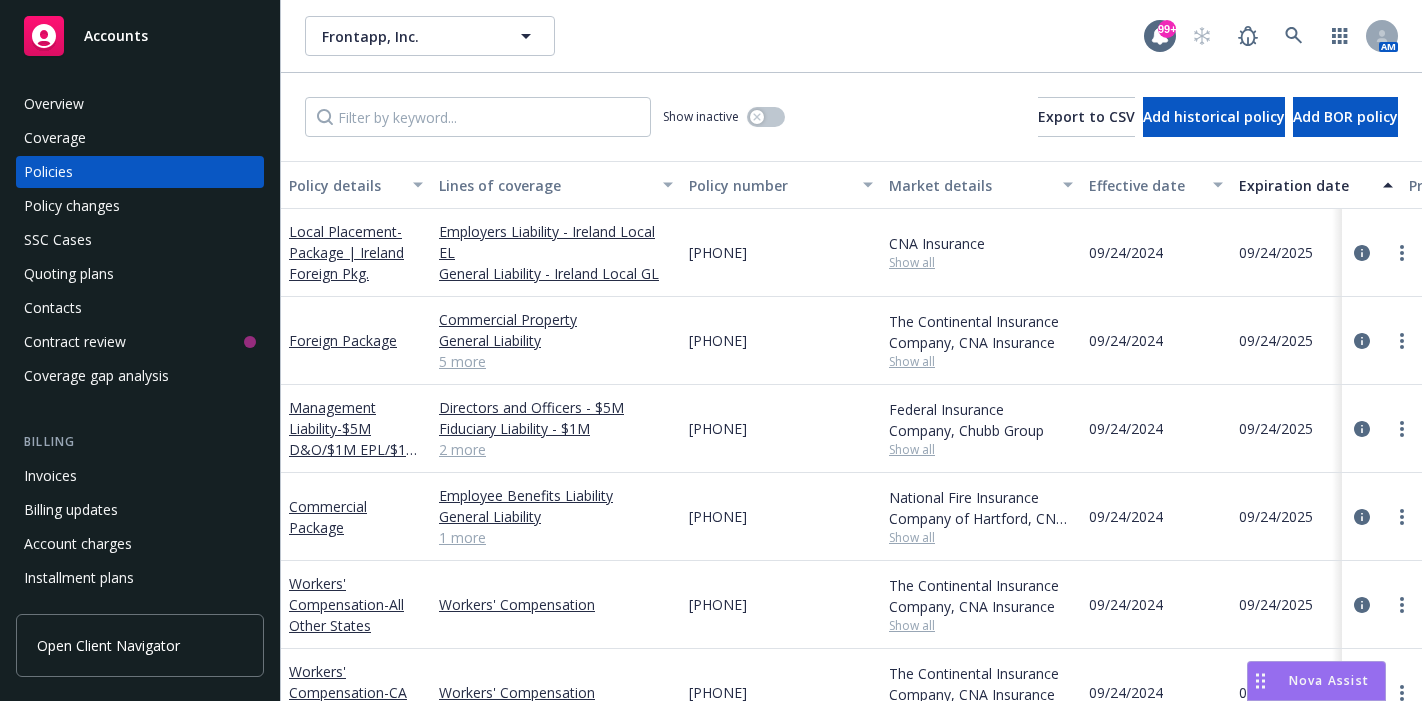 scroll, scrollTop: 0, scrollLeft: 0, axis: both 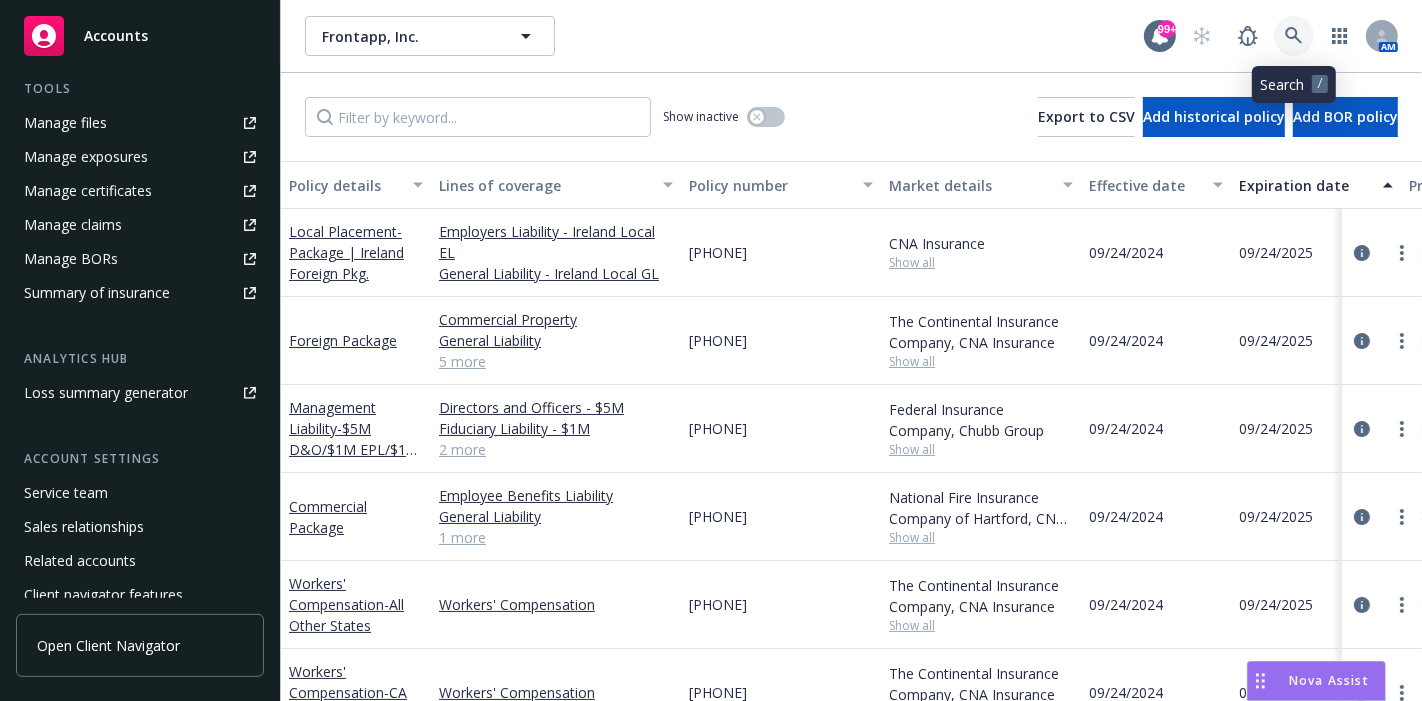 click at bounding box center [1294, 36] 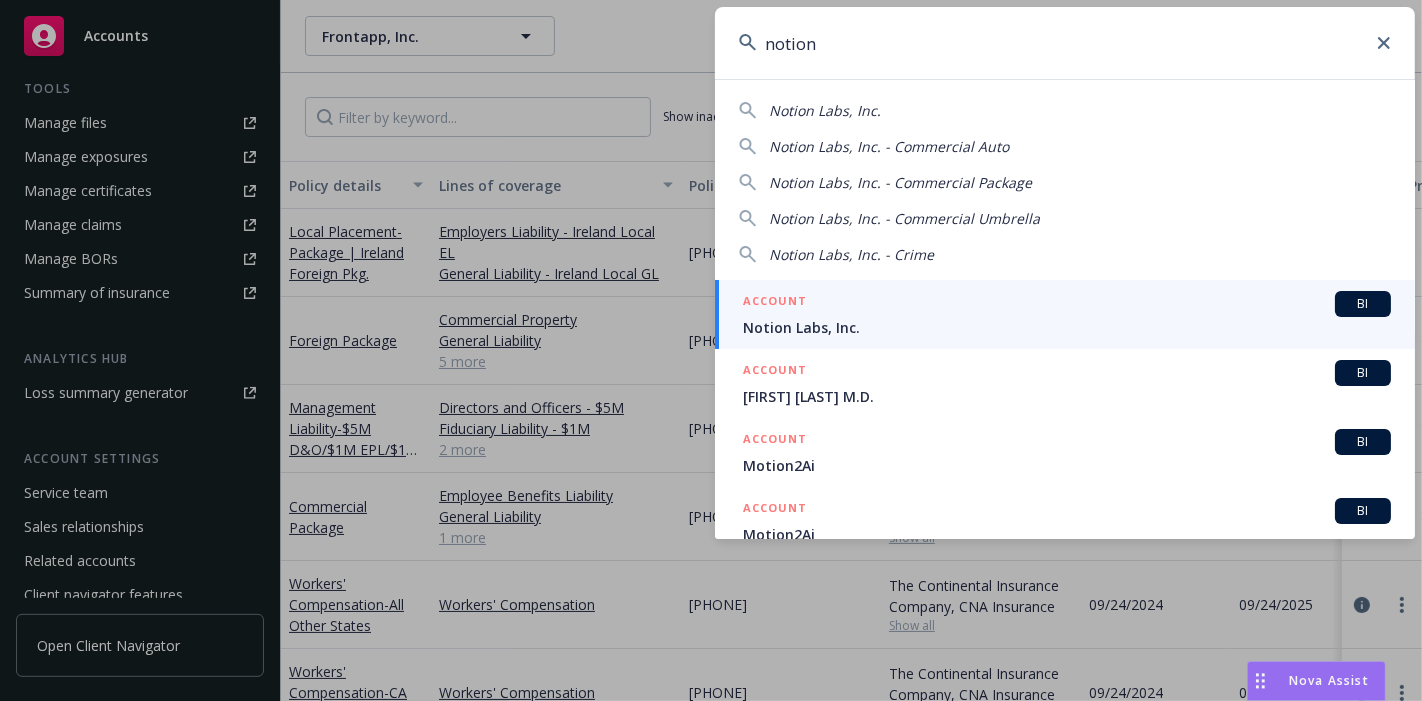 click on "Notion Labs, Inc." at bounding box center (825, 110) 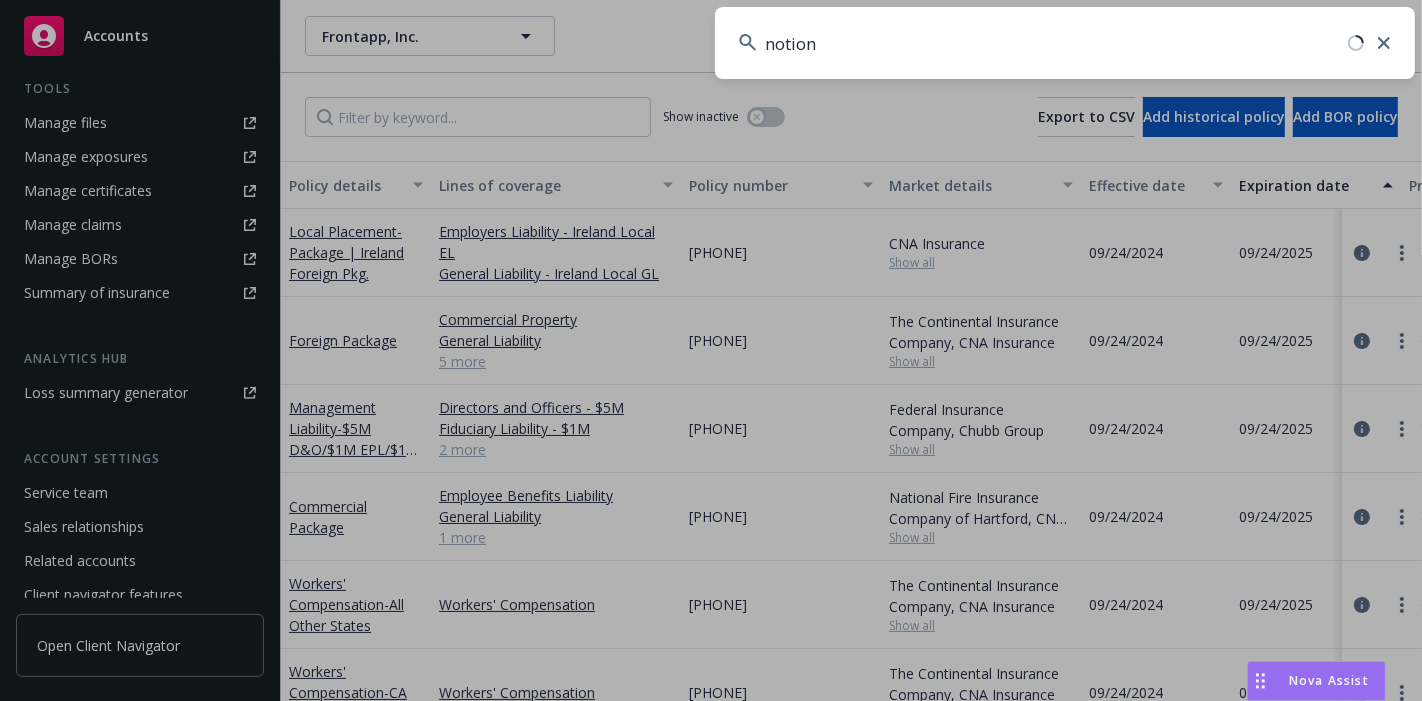 type on "Notion Labs, Inc." 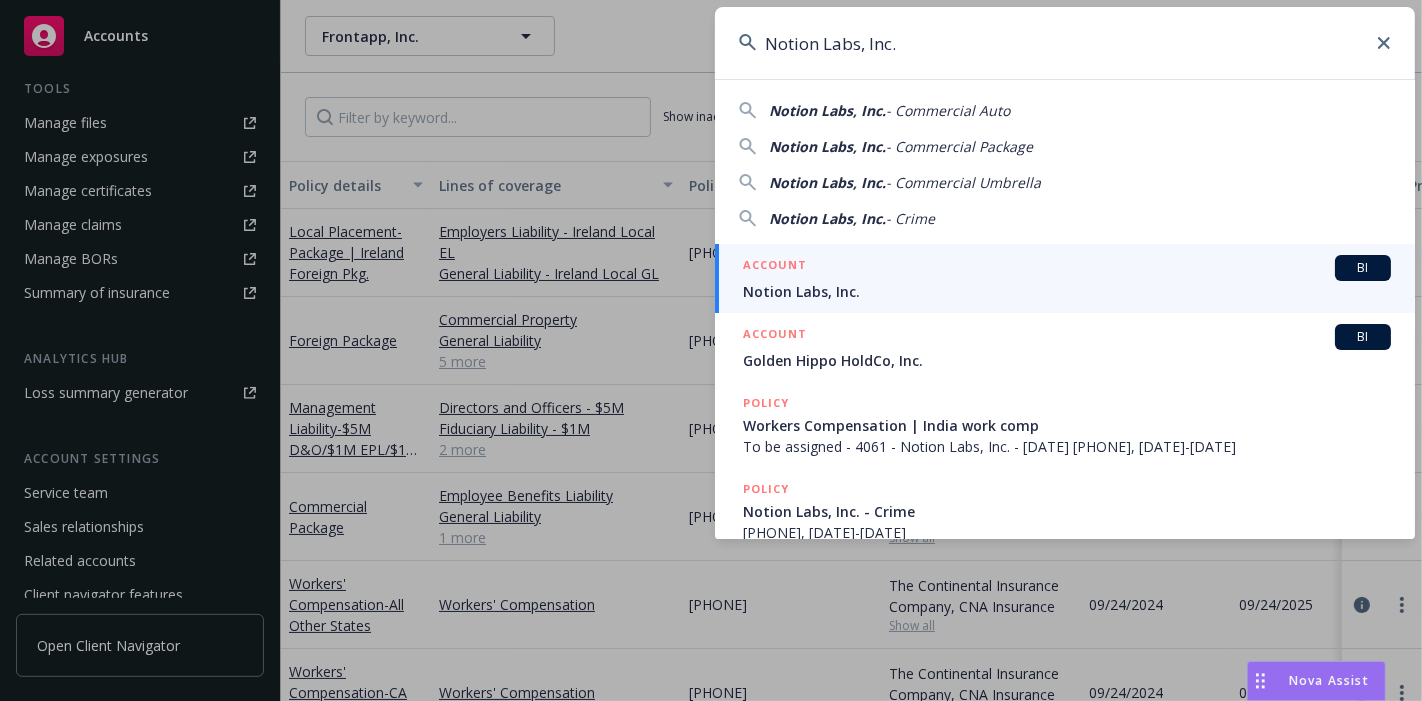 click on "ACCOUNT" at bounding box center [775, 267] 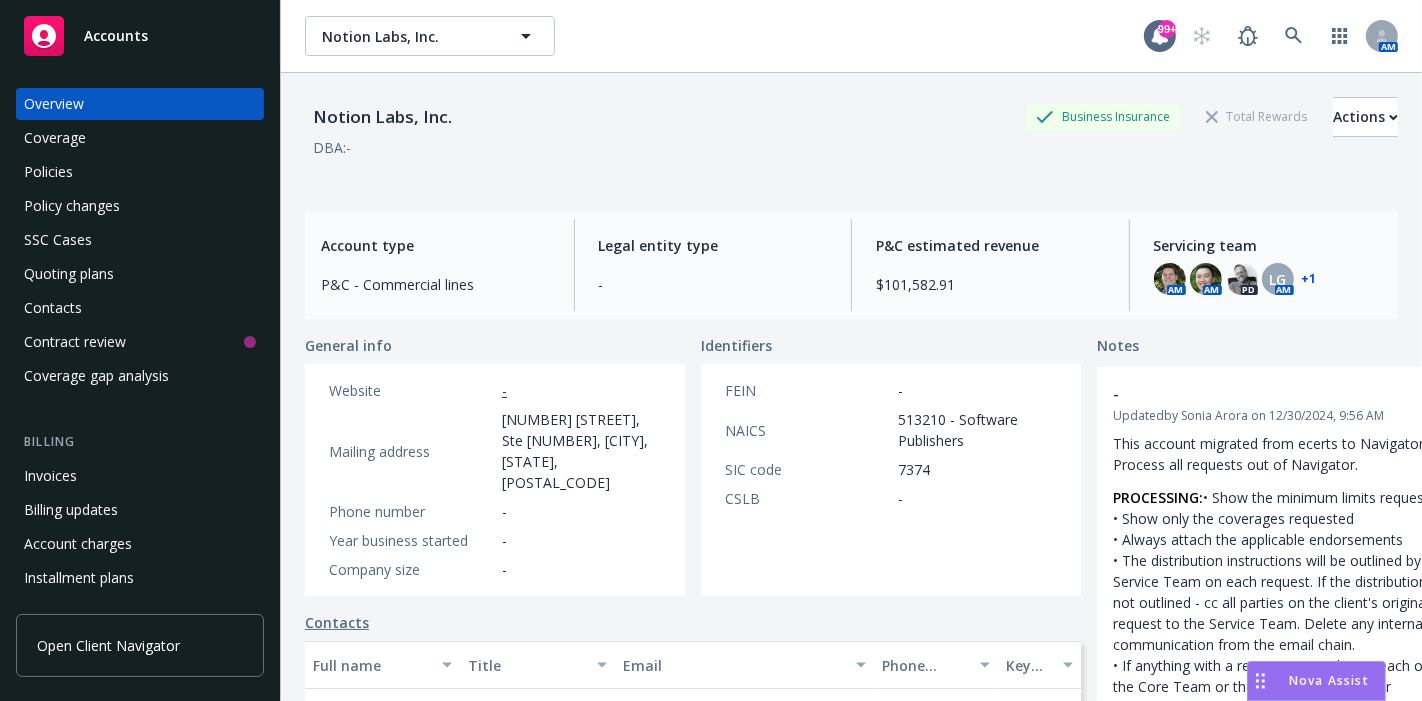 click on "Policies" at bounding box center (140, 172) 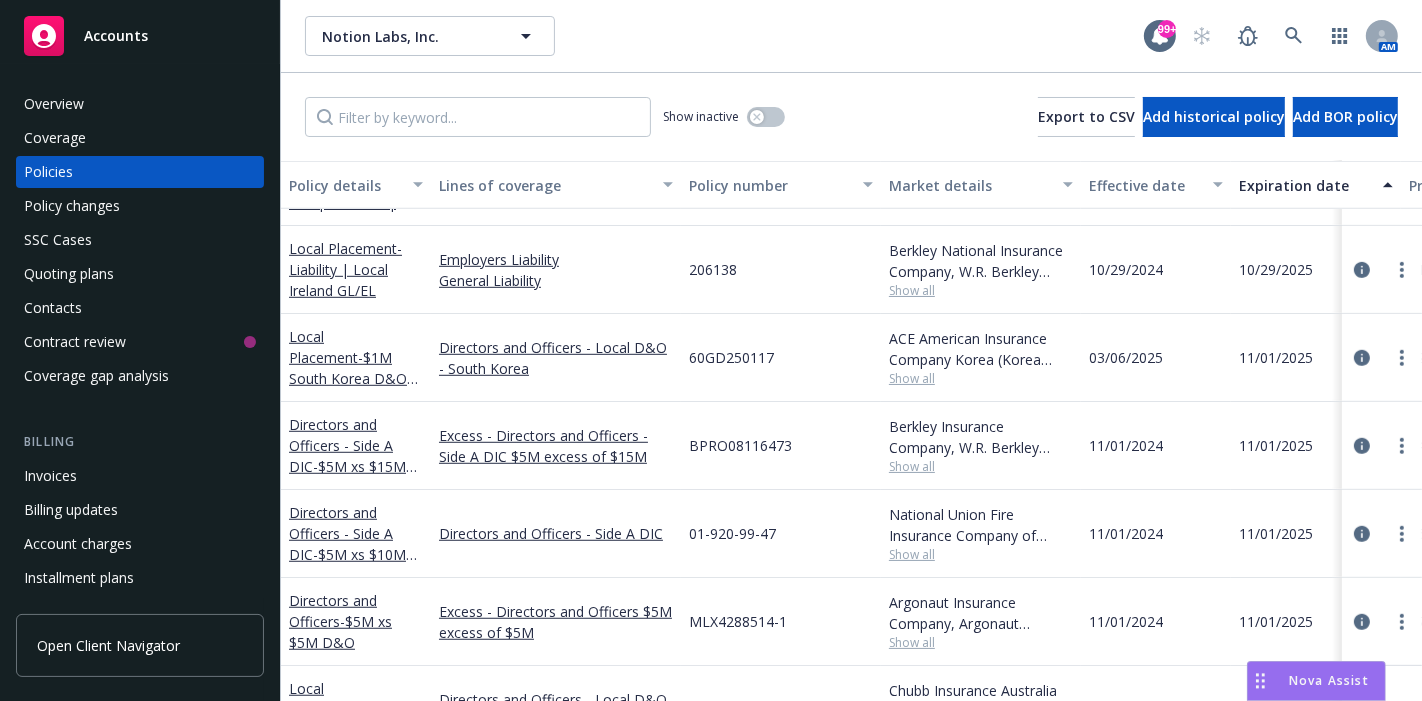 scroll, scrollTop: 1258, scrollLeft: 0, axis: vertical 